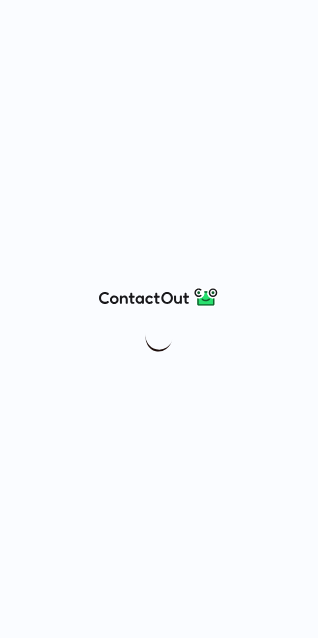 scroll, scrollTop: 0, scrollLeft: 0, axis: both 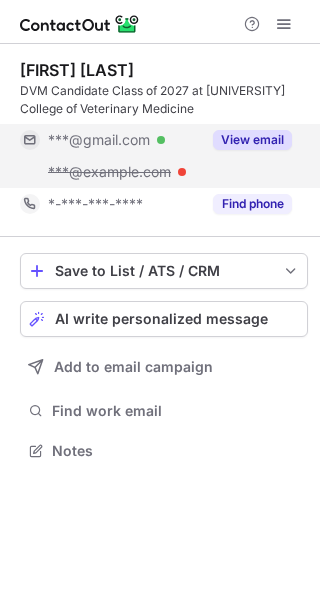 click on "***@gmail.com Verified" at bounding box center [110, 140] 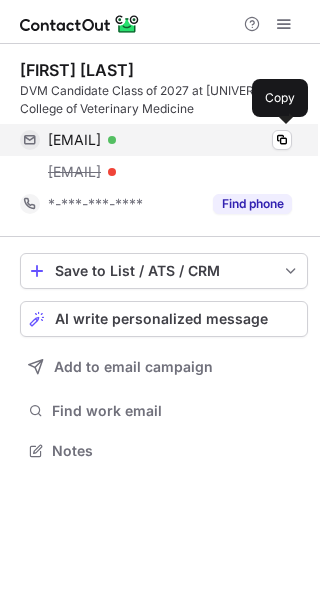 click on "rachelstrom424@gmail.com" at bounding box center [74, 140] 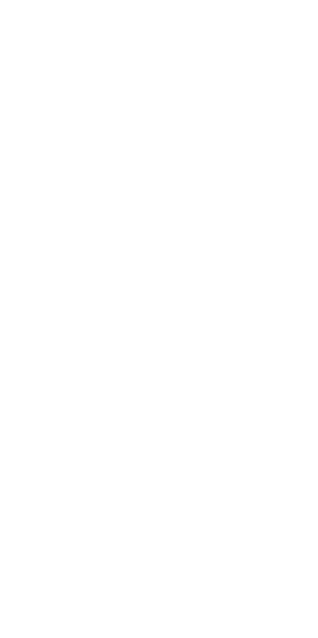 scroll, scrollTop: 0, scrollLeft: 0, axis: both 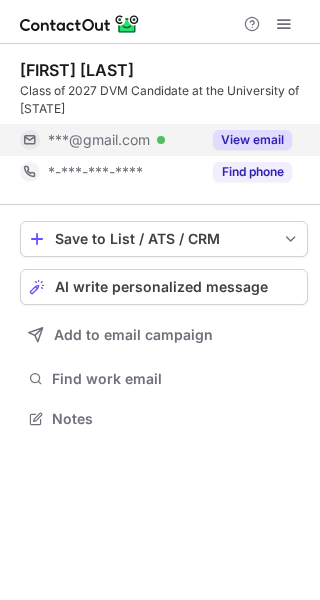 click on "***@gmail.com" at bounding box center (99, 140) 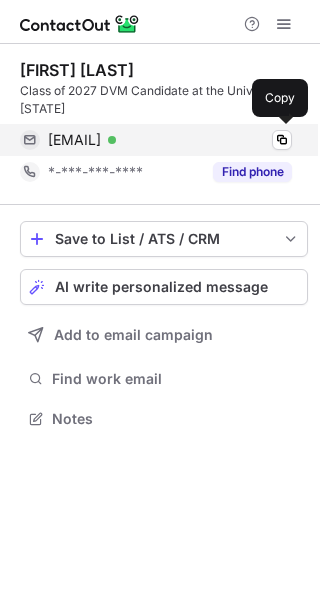 click on "alisonsmelter@gmail.com" at bounding box center (74, 140) 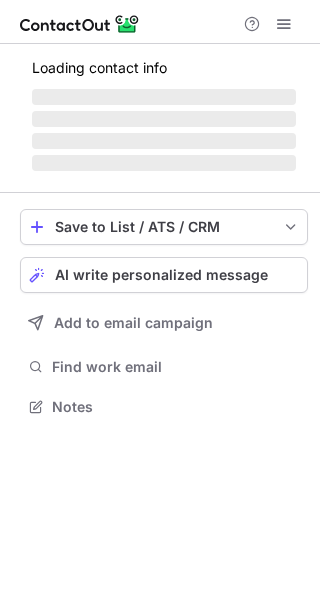 scroll, scrollTop: 0, scrollLeft: 0, axis: both 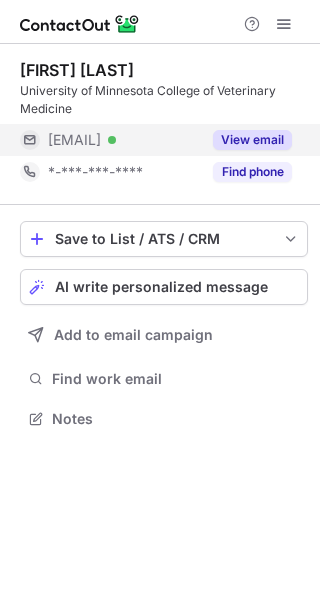 click on "***@psu.edu" at bounding box center (74, 140) 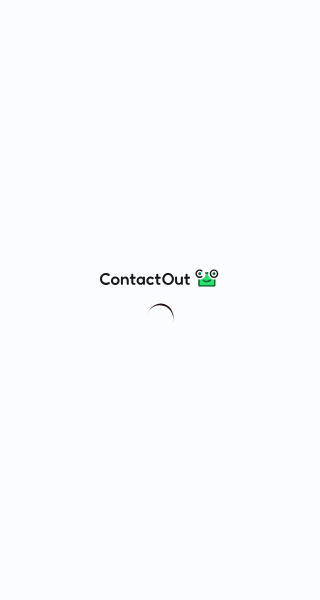 scroll, scrollTop: 0, scrollLeft: 0, axis: both 